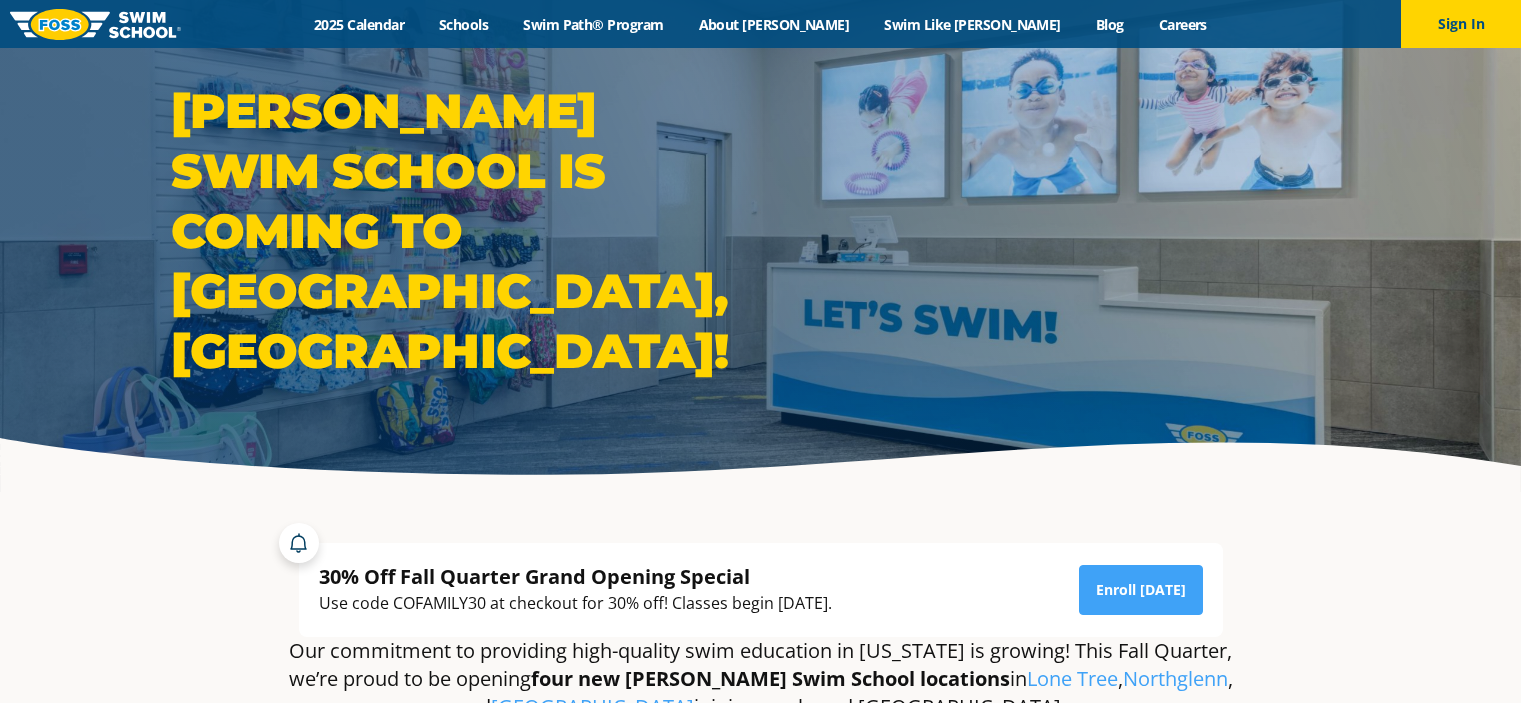 scroll, scrollTop: 0, scrollLeft: 0, axis: both 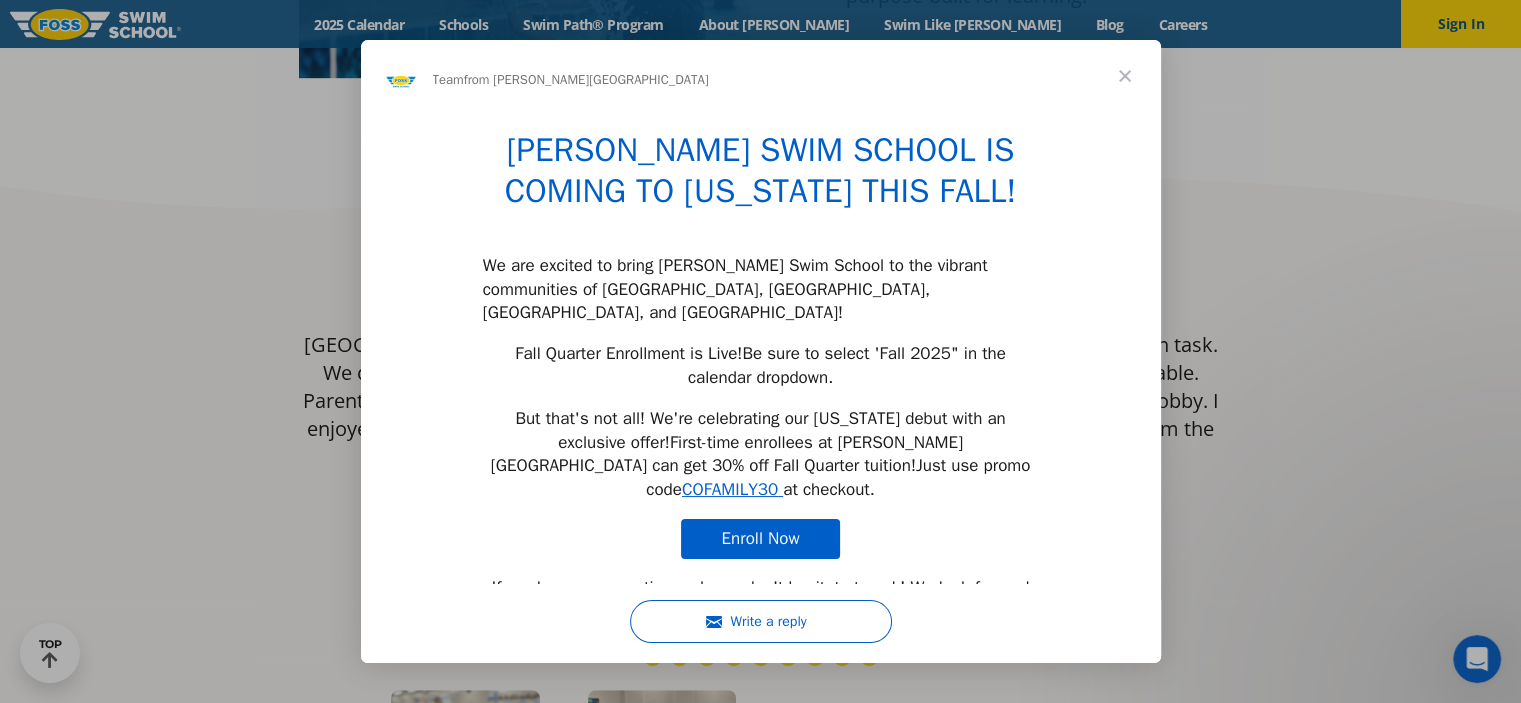 click at bounding box center [1125, 76] 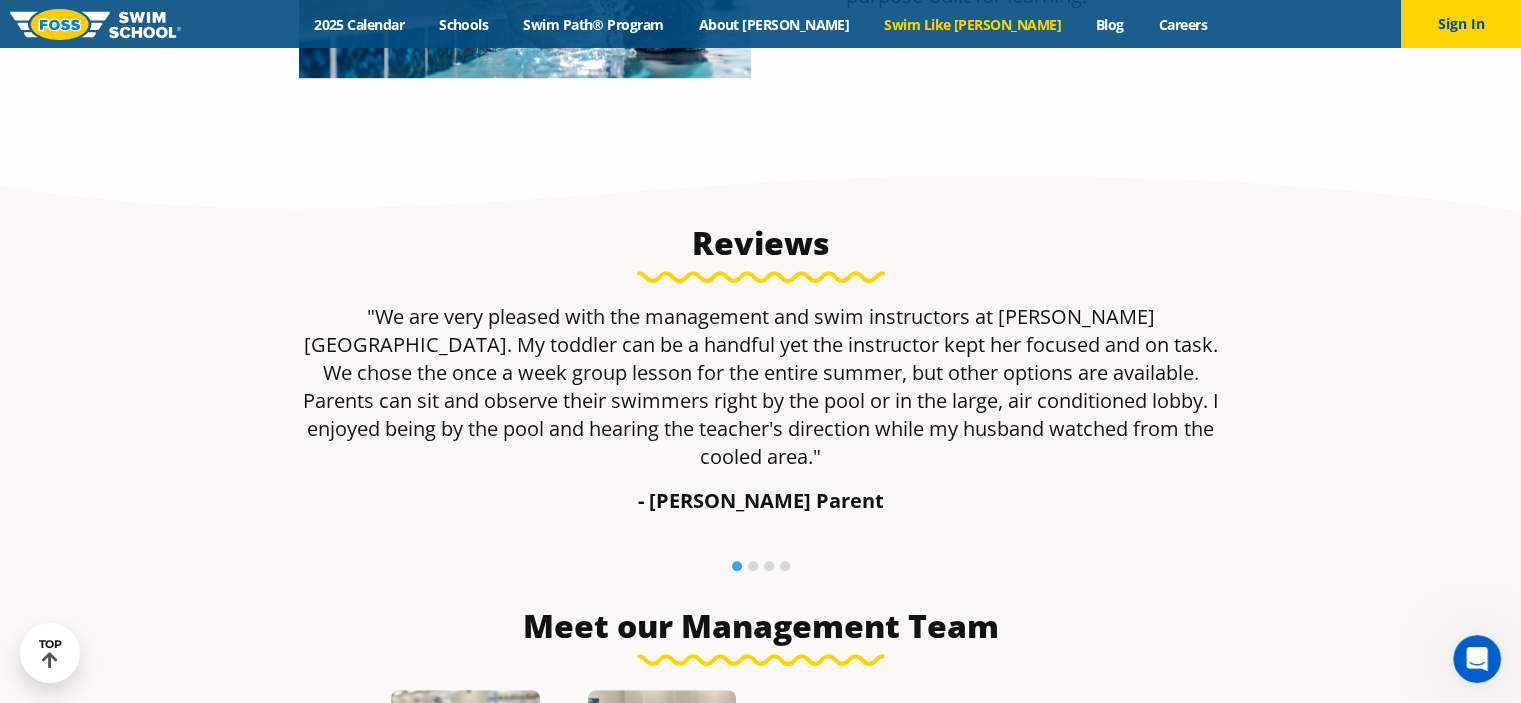 click on "Swim Like [PERSON_NAME]" at bounding box center [973, 24] 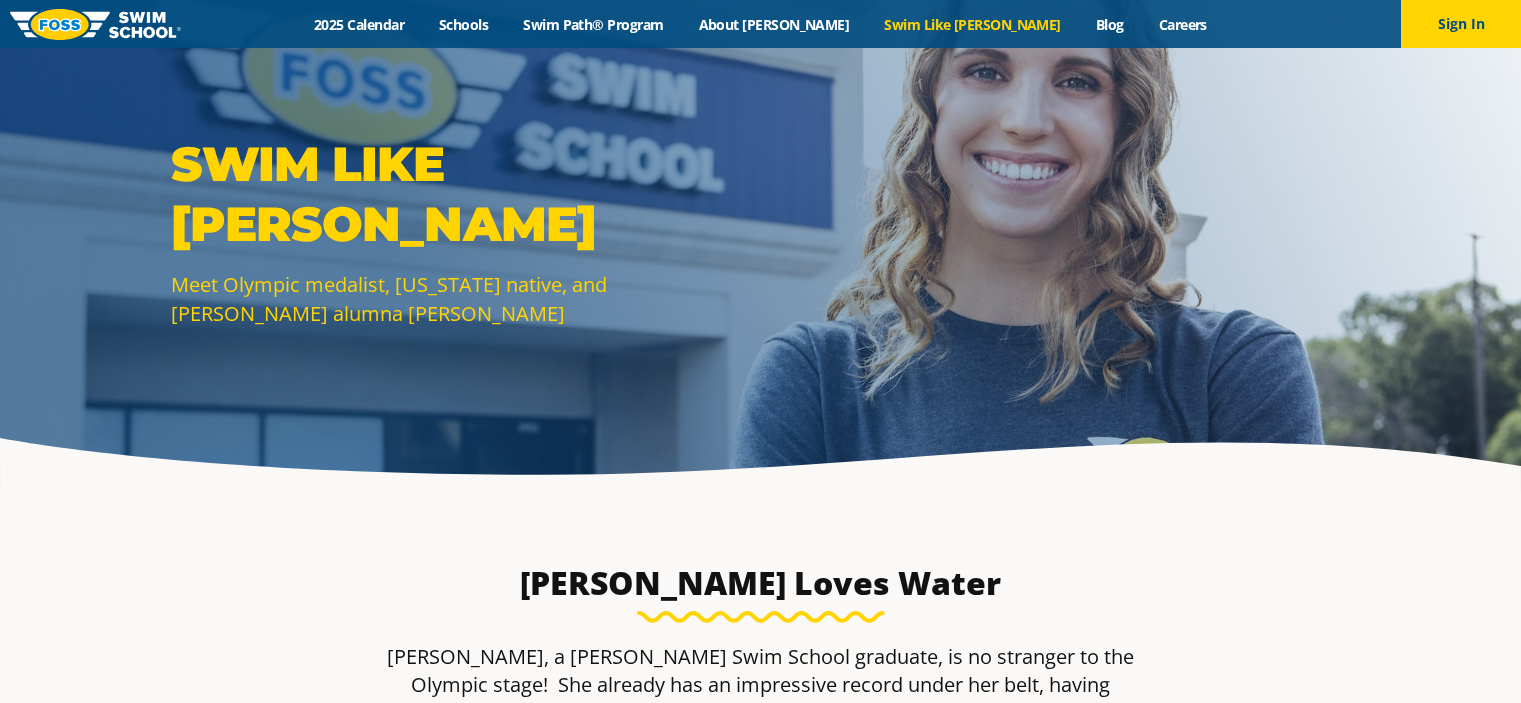 scroll, scrollTop: 0, scrollLeft: 0, axis: both 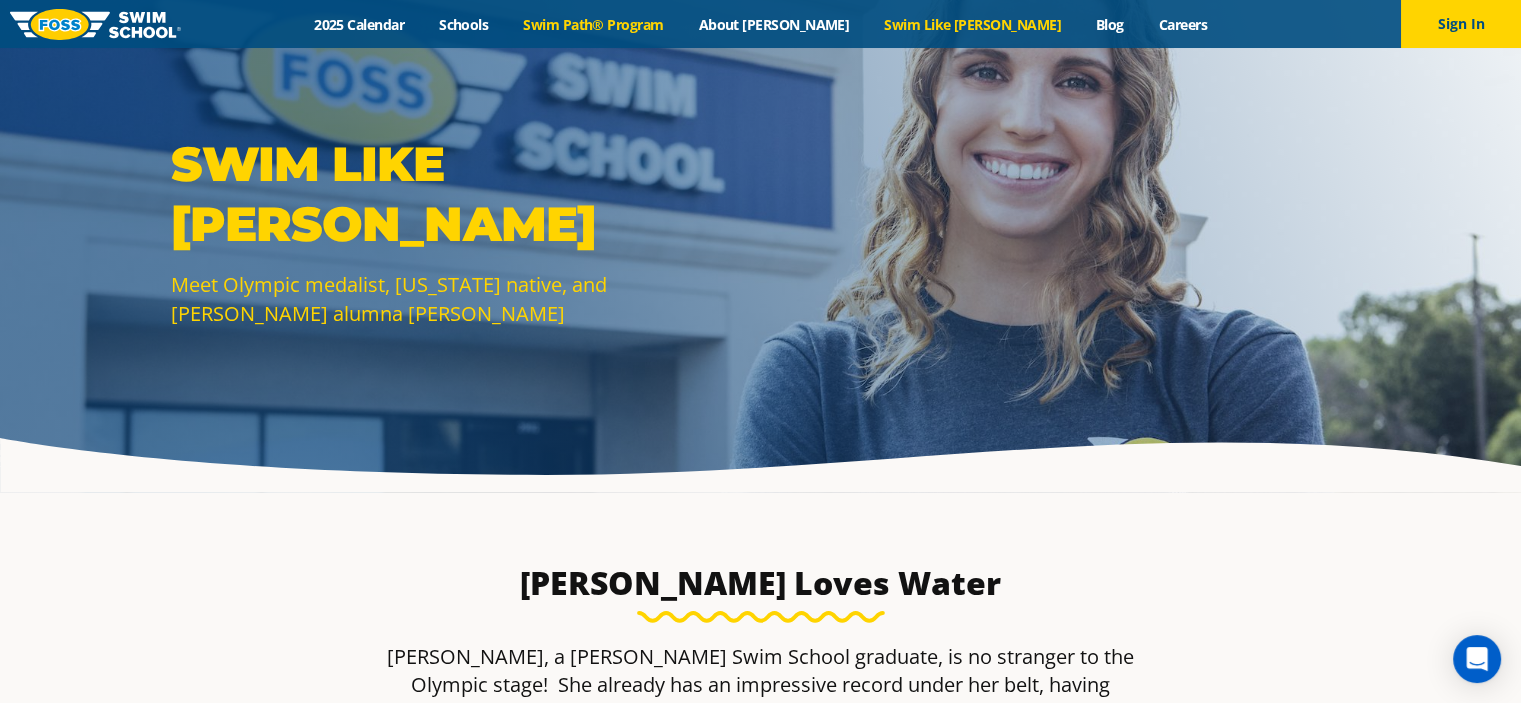 click on "Swim Path® Program" at bounding box center [593, 24] 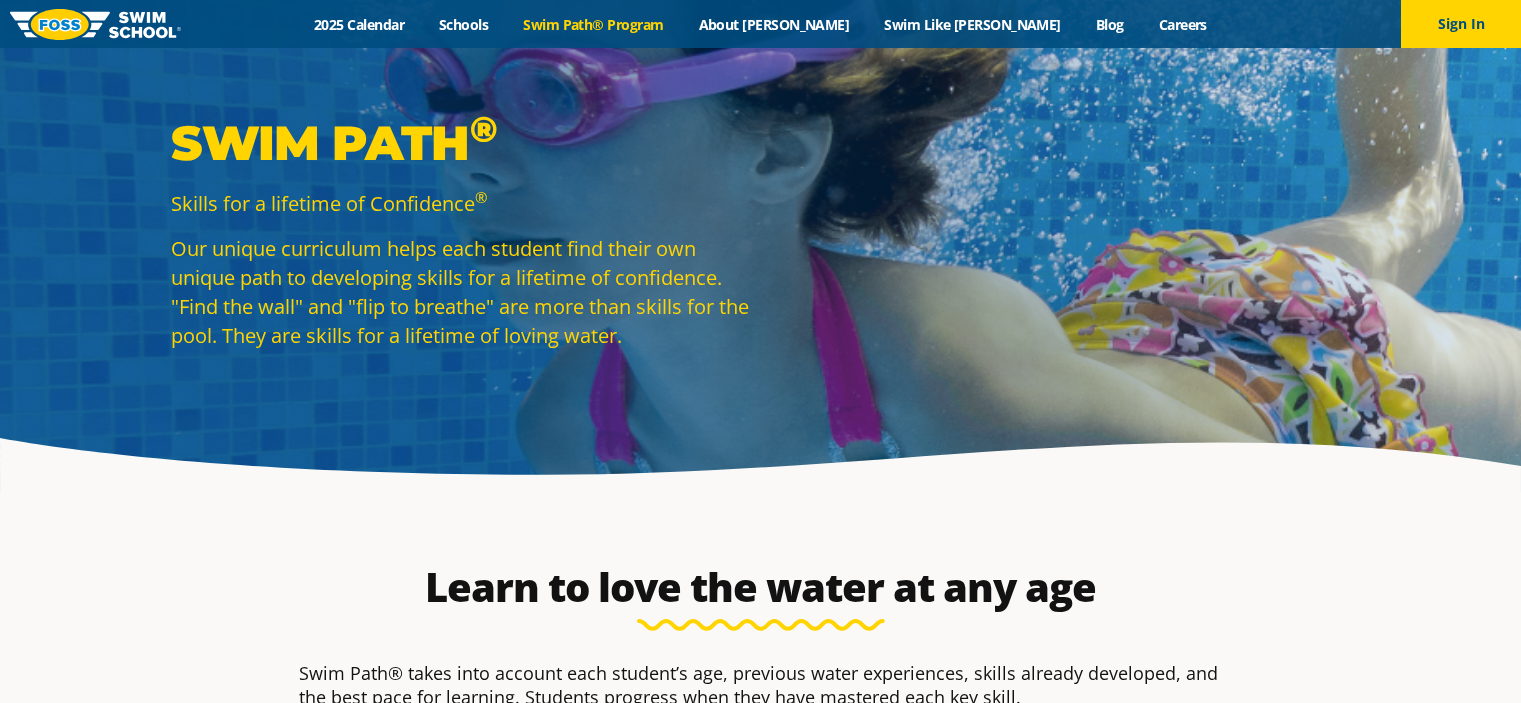 scroll, scrollTop: 0, scrollLeft: 0, axis: both 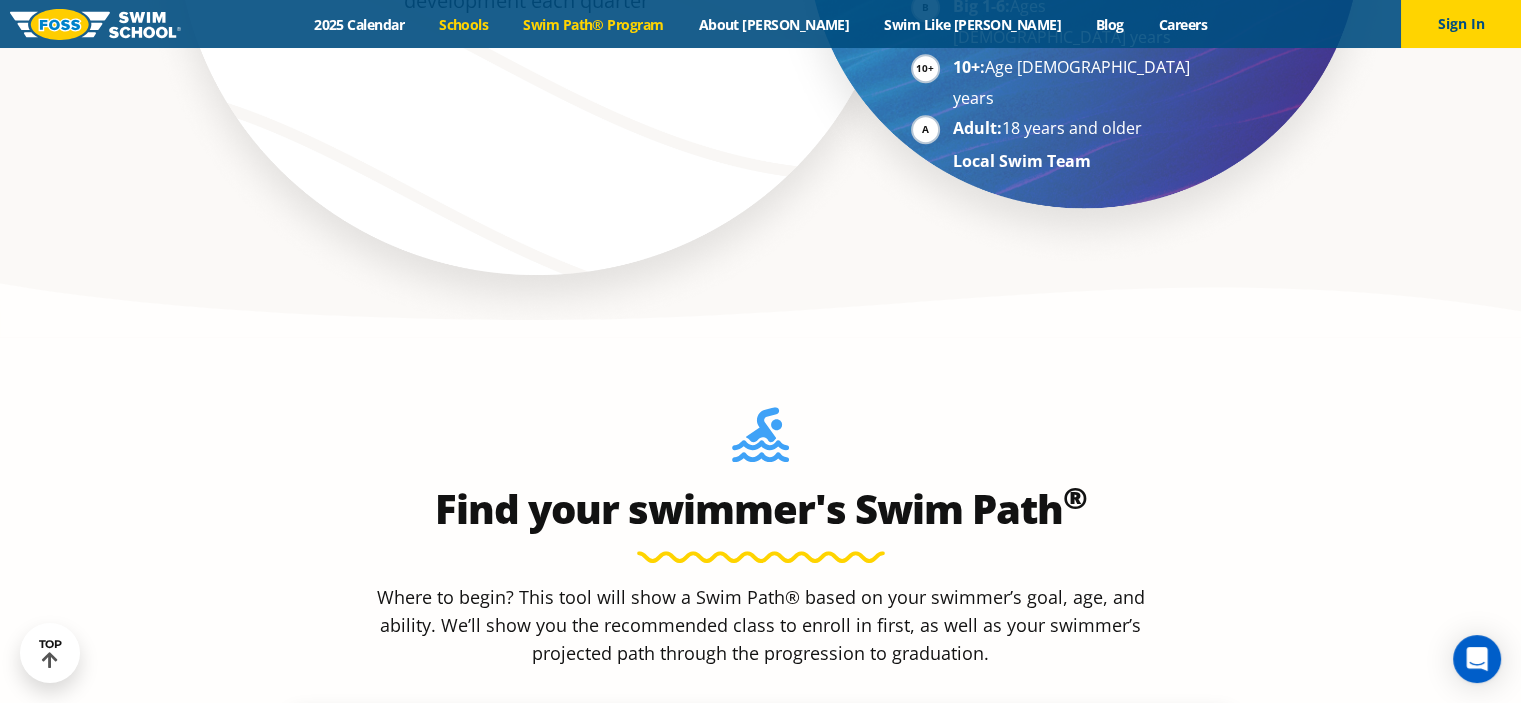 click on "Schools" at bounding box center (464, 24) 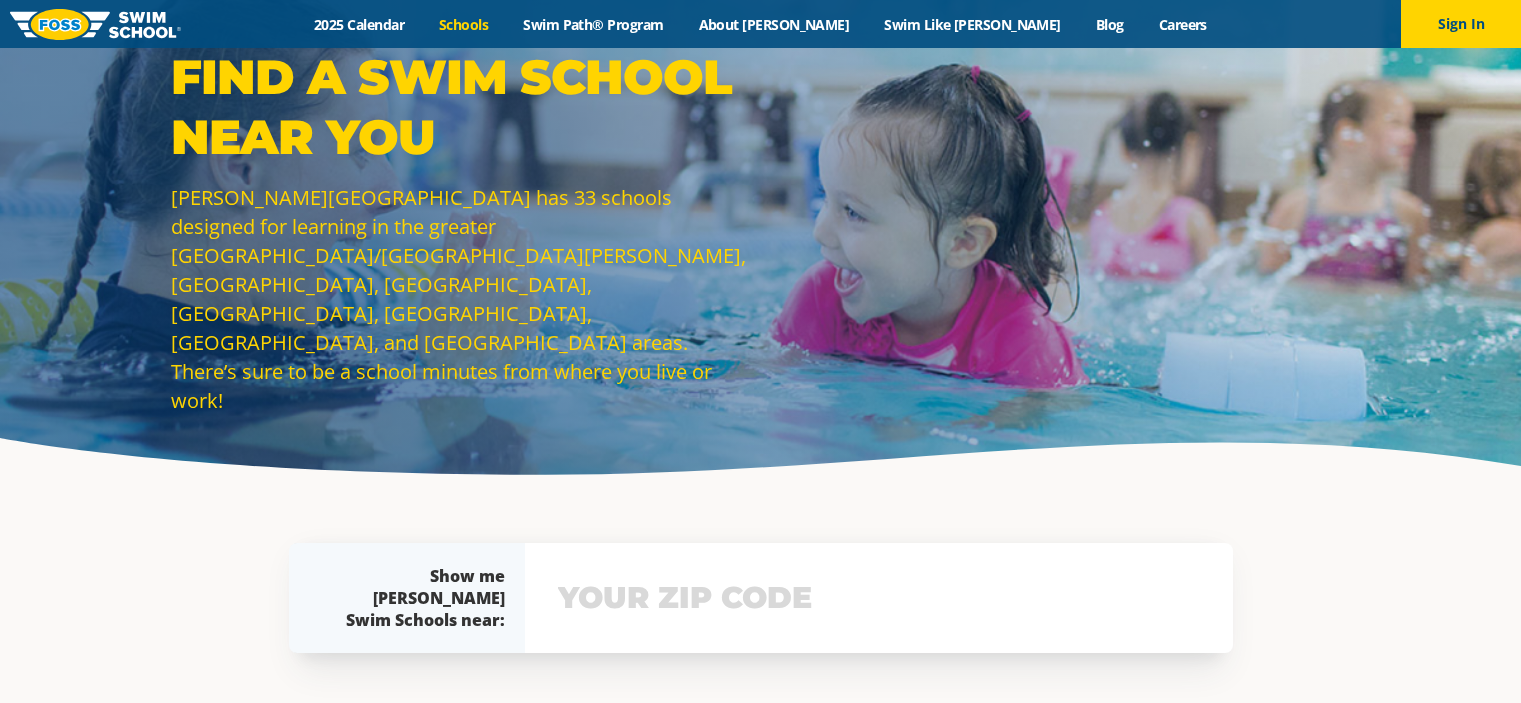 scroll, scrollTop: 0, scrollLeft: 0, axis: both 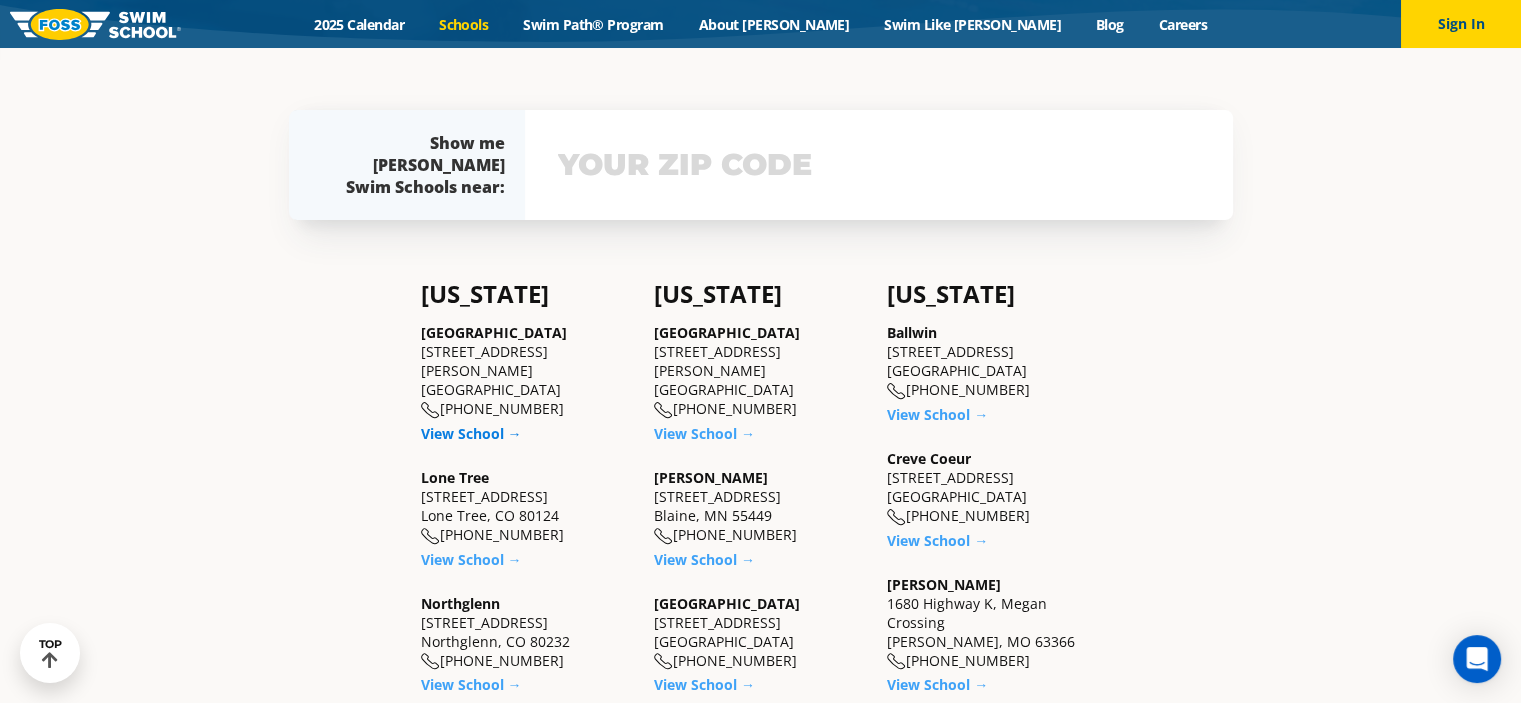 click on "View School →" at bounding box center [471, 433] 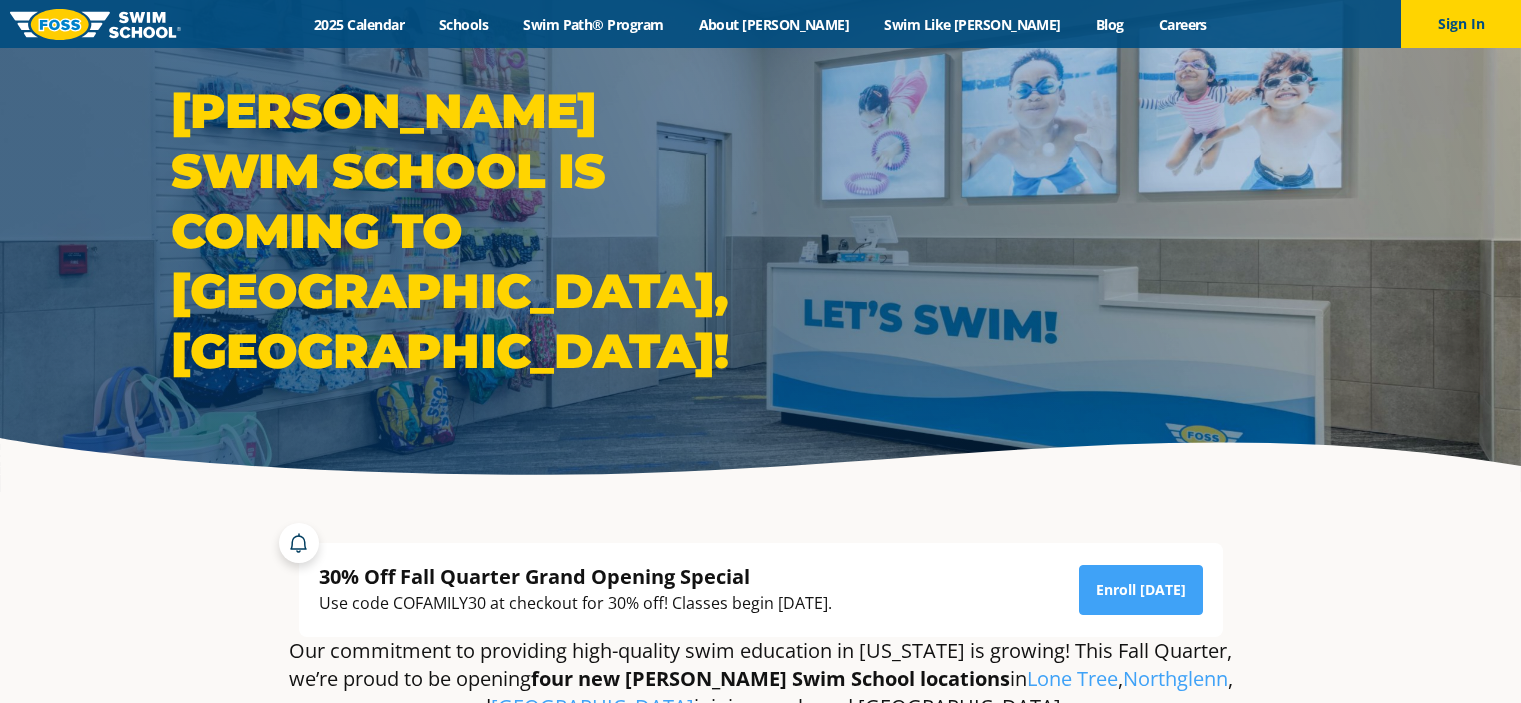 scroll, scrollTop: 0, scrollLeft: 0, axis: both 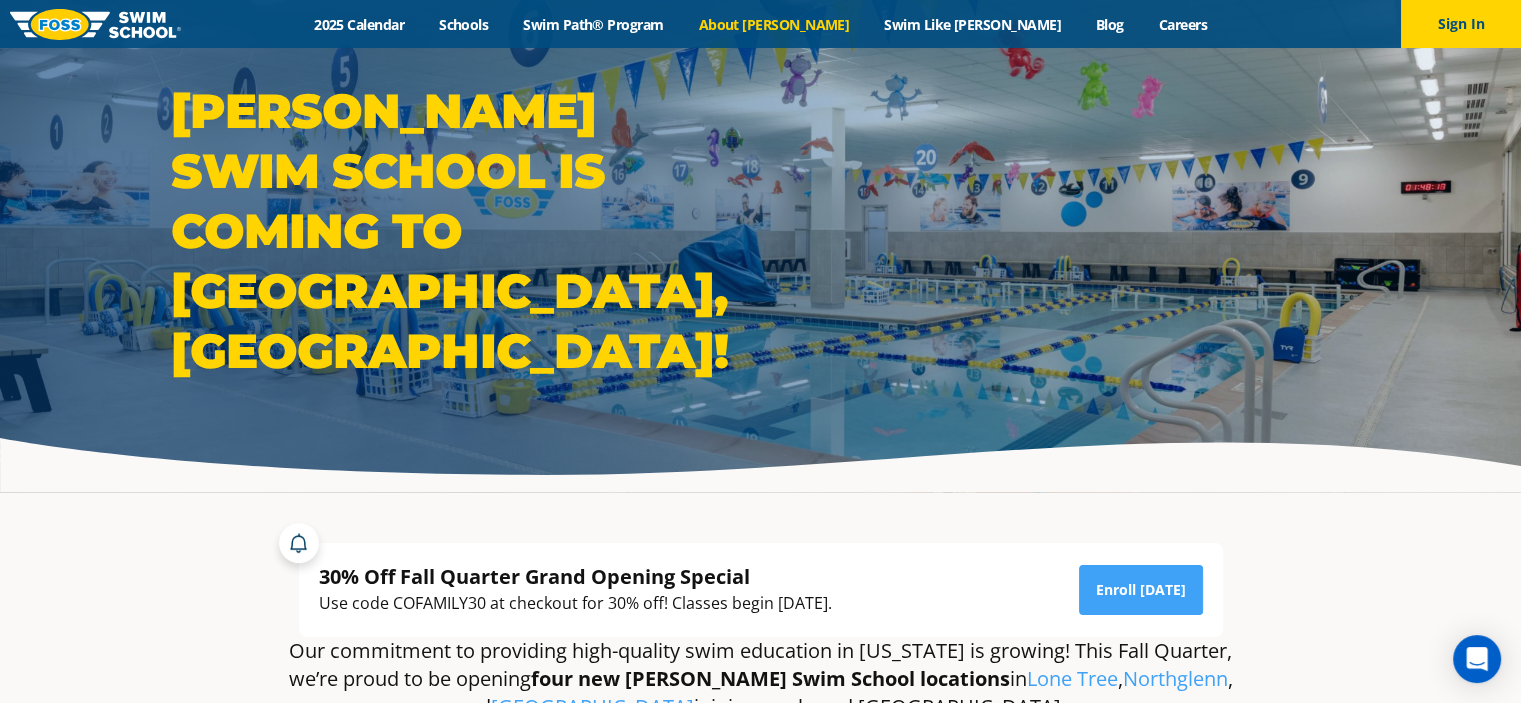 click on "About [PERSON_NAME]" at bounding box center (774, 24) 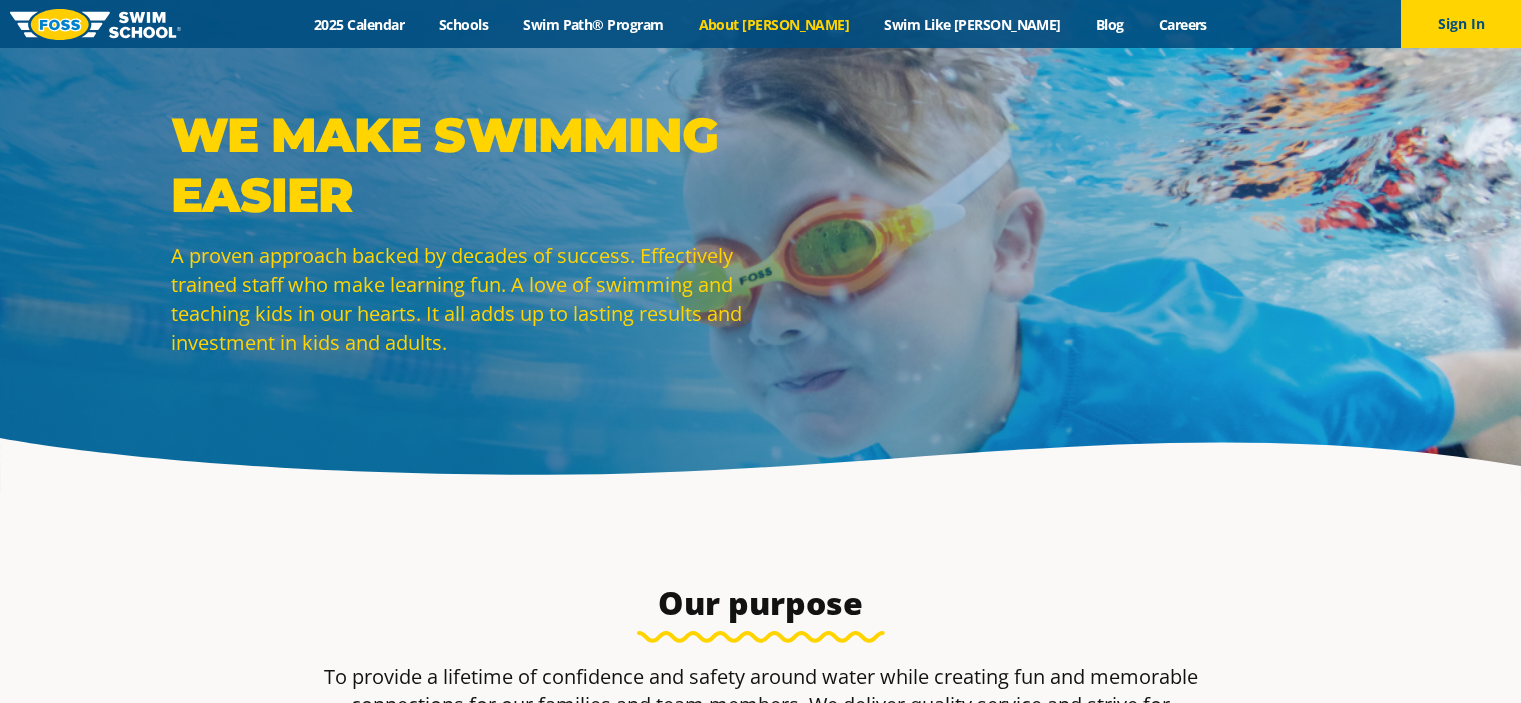 scroll, scrollTop: 0, scrollLeft: 0, axis: both 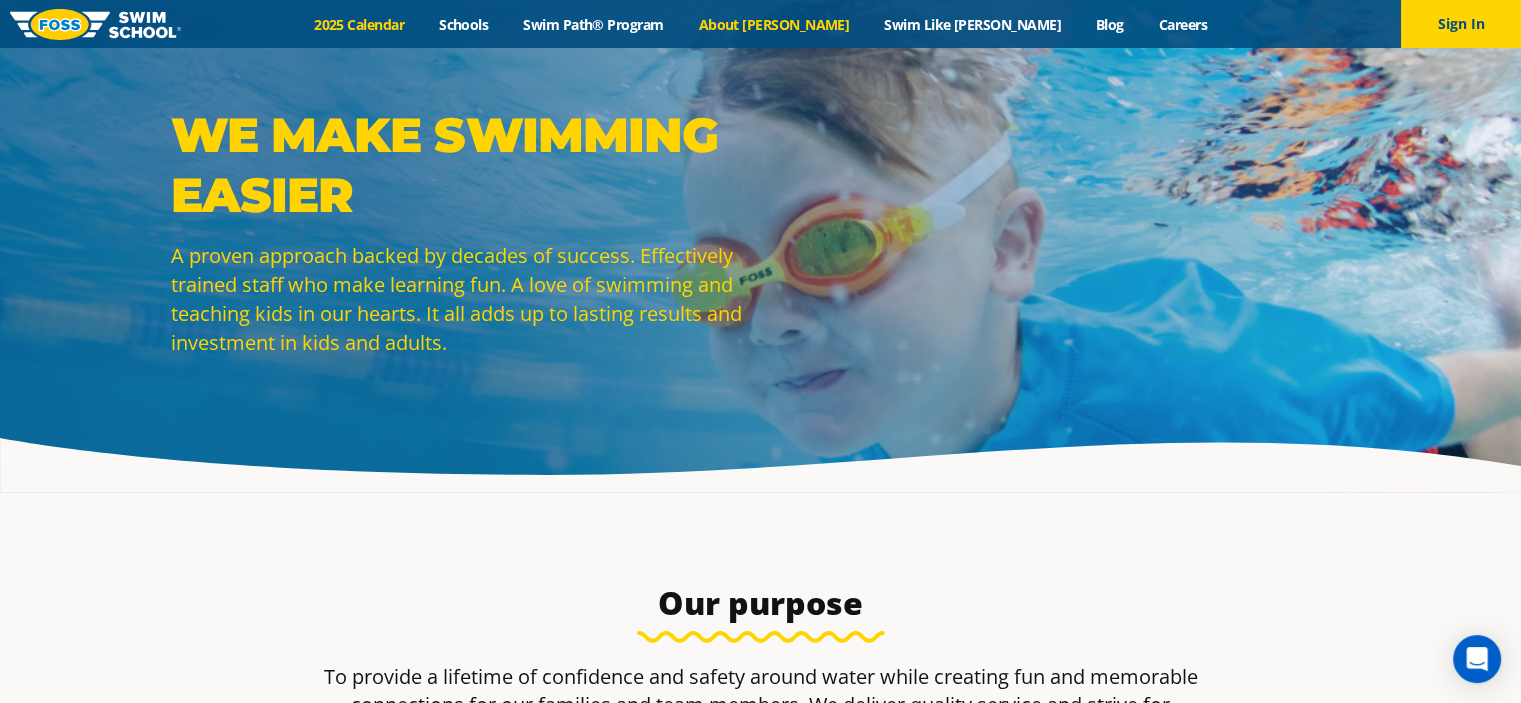 click on "2025 Calendar" at bounding box center [359, 24] 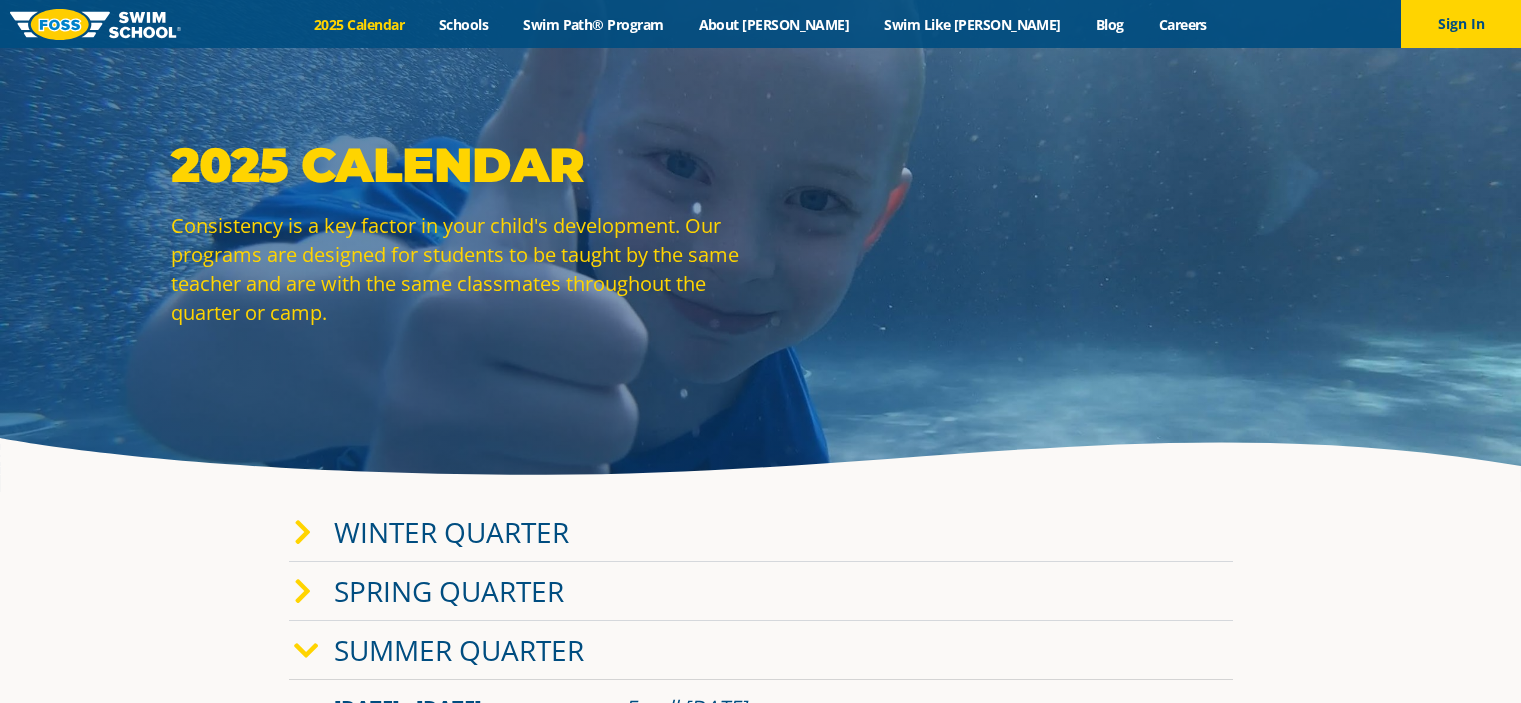 scroll, scrollTop: 0, scrollLeft: 0, axis: both 